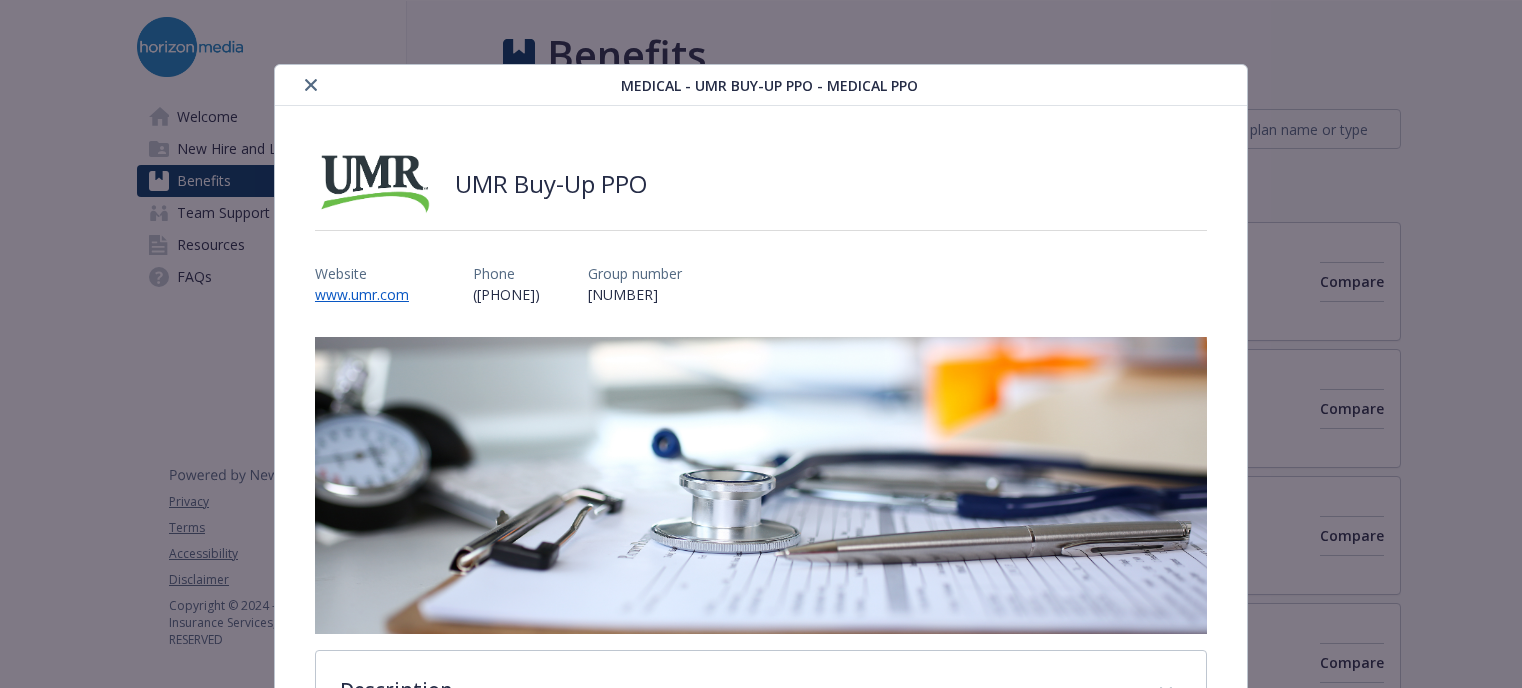 scroll, scrollTop: 0, scrollLeft: 0, axis: both 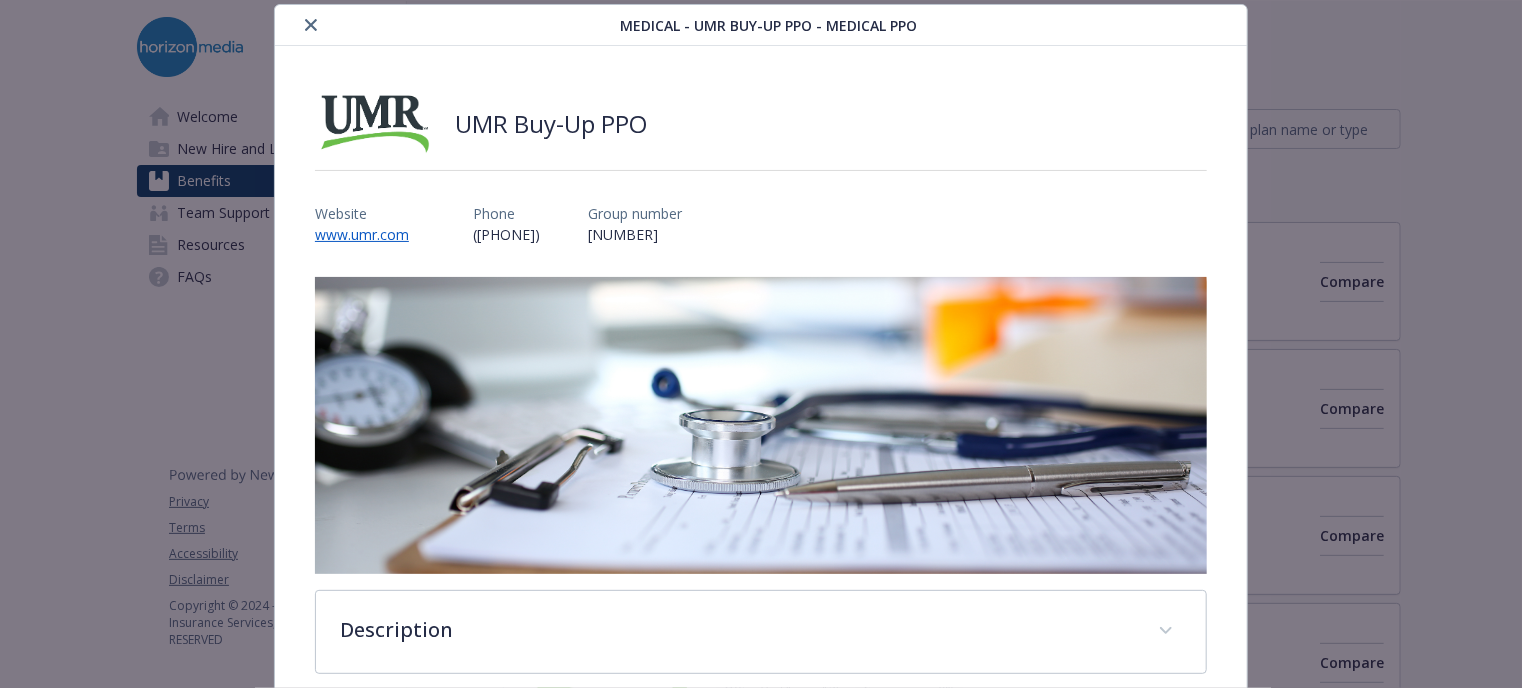 click 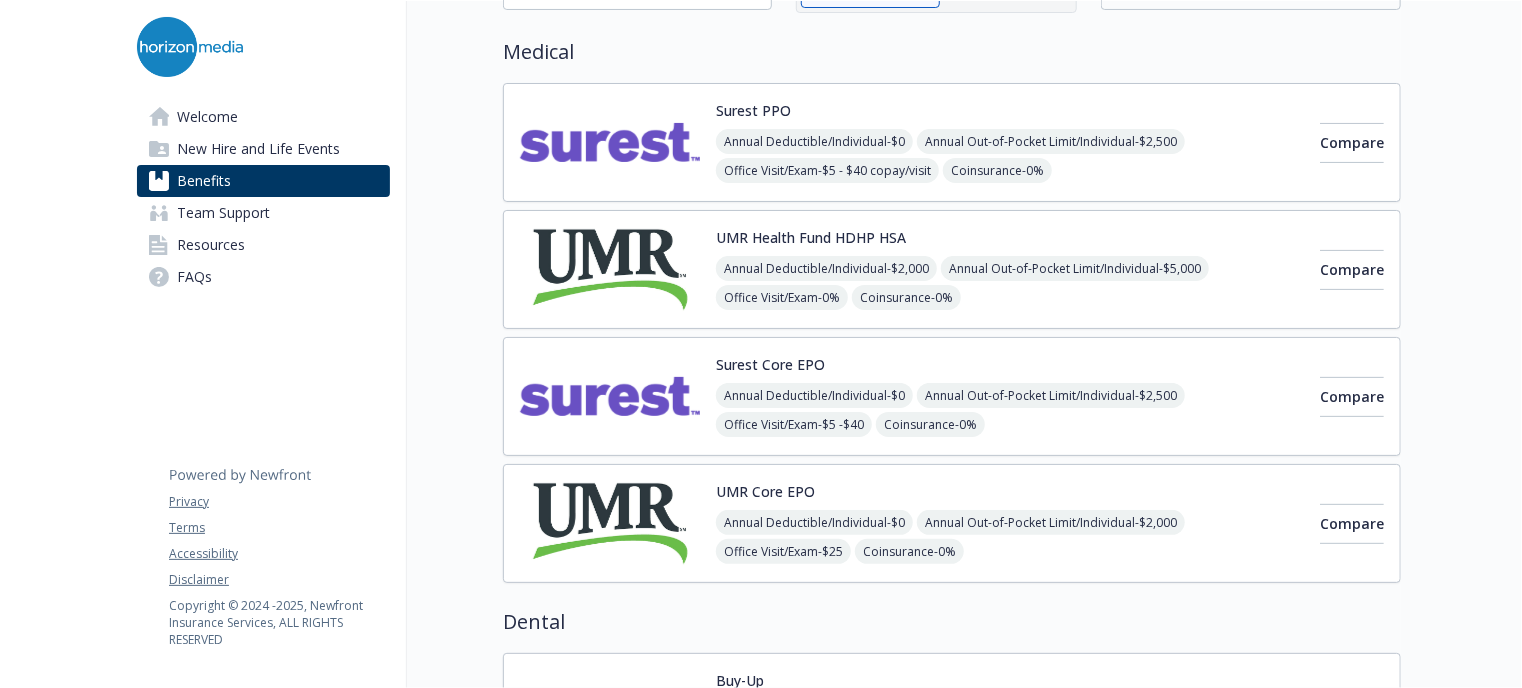scroll, scrollTop: 128, scrollLeft: 0, axis: vertical 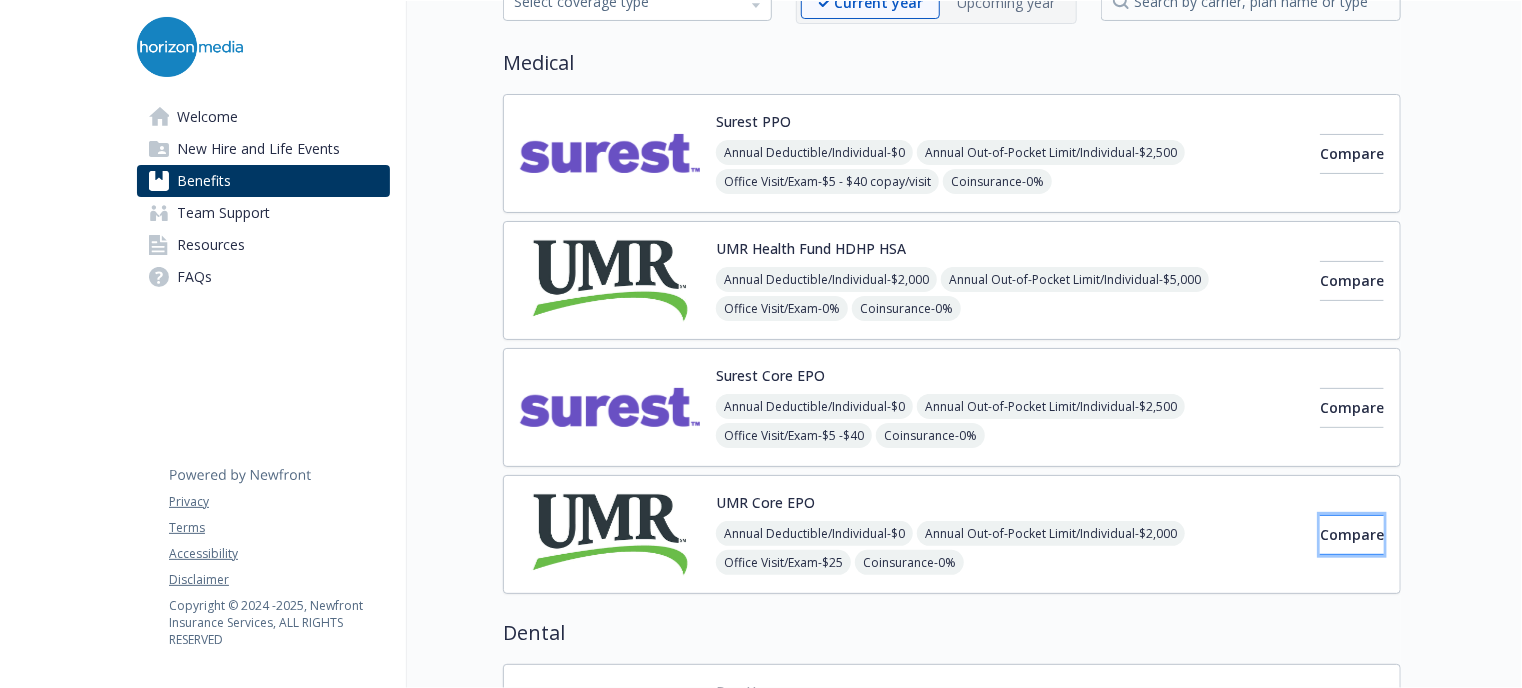 click on "Compare" at bounding box center [1352, 535] 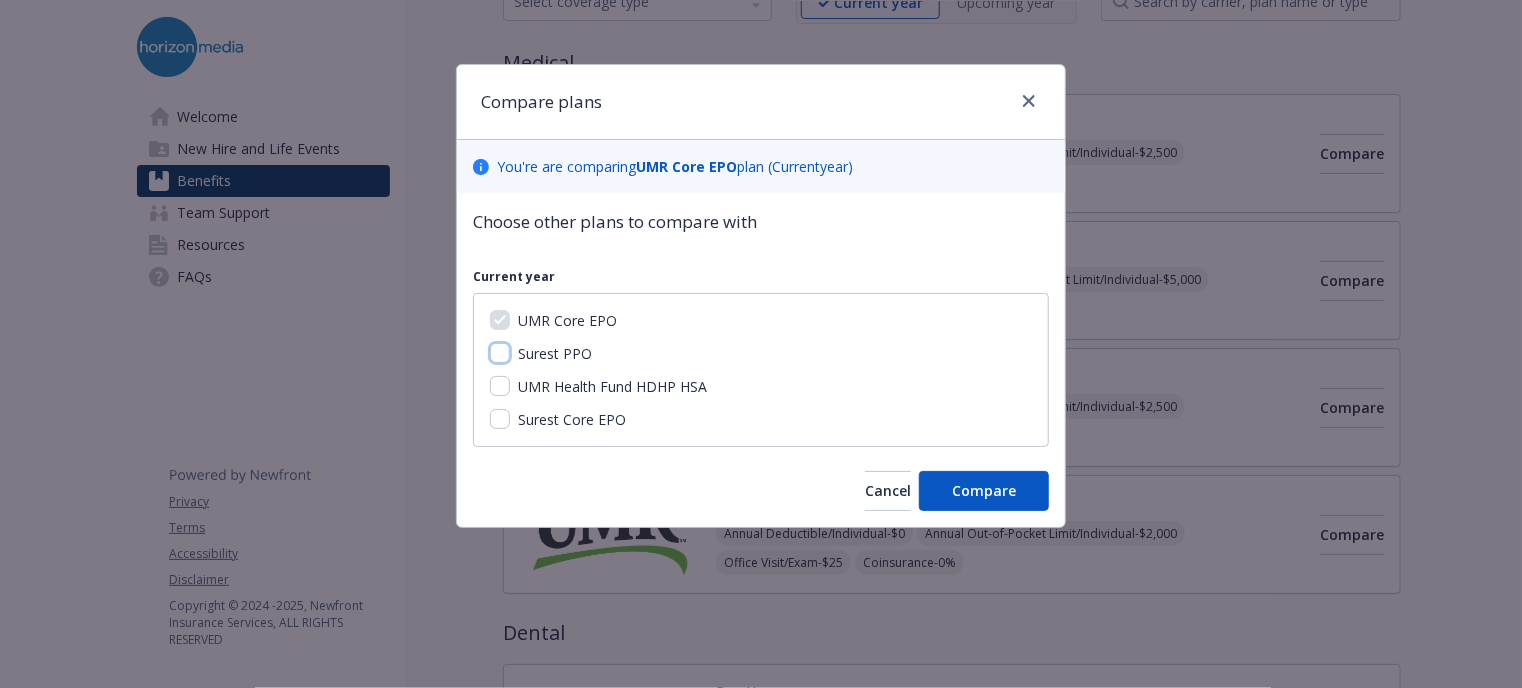 click on "Surest PPO" at bounding box center [500, 353] 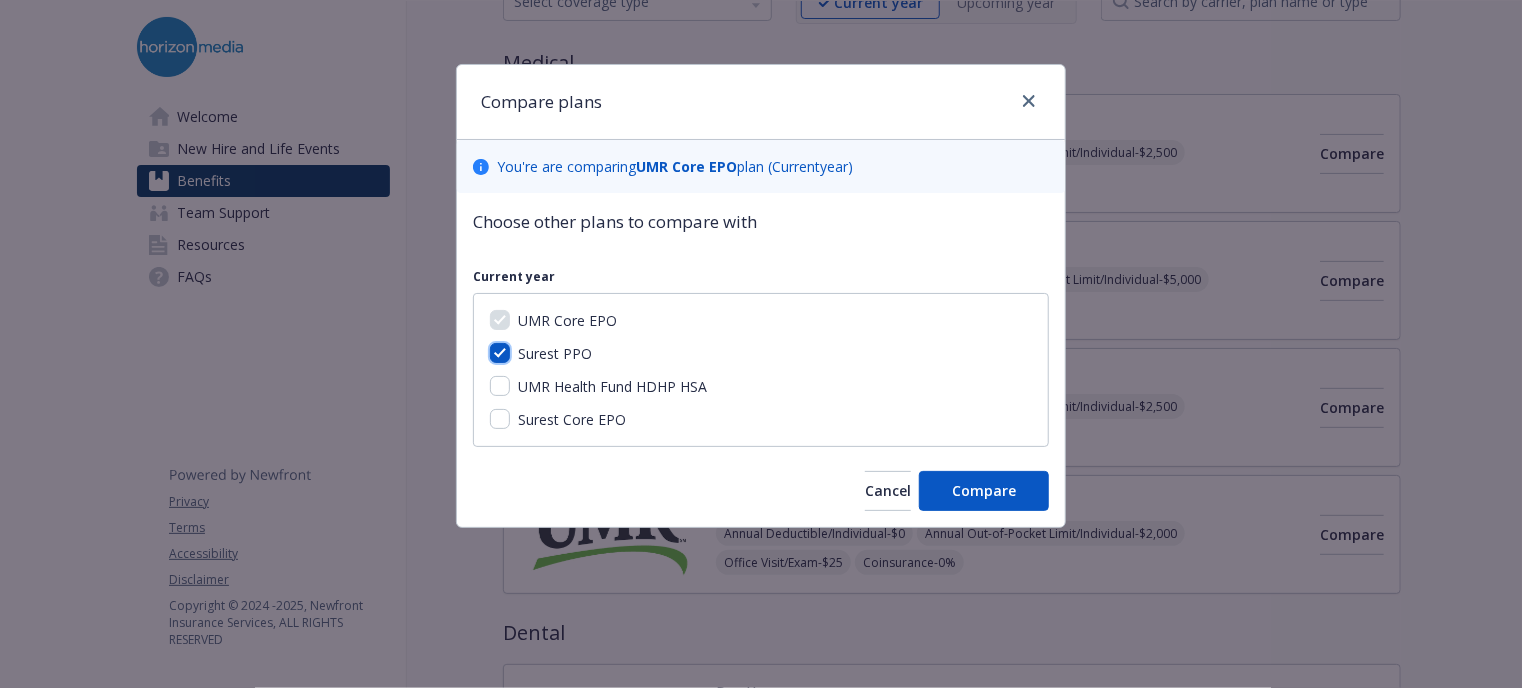 checkbox on "true" 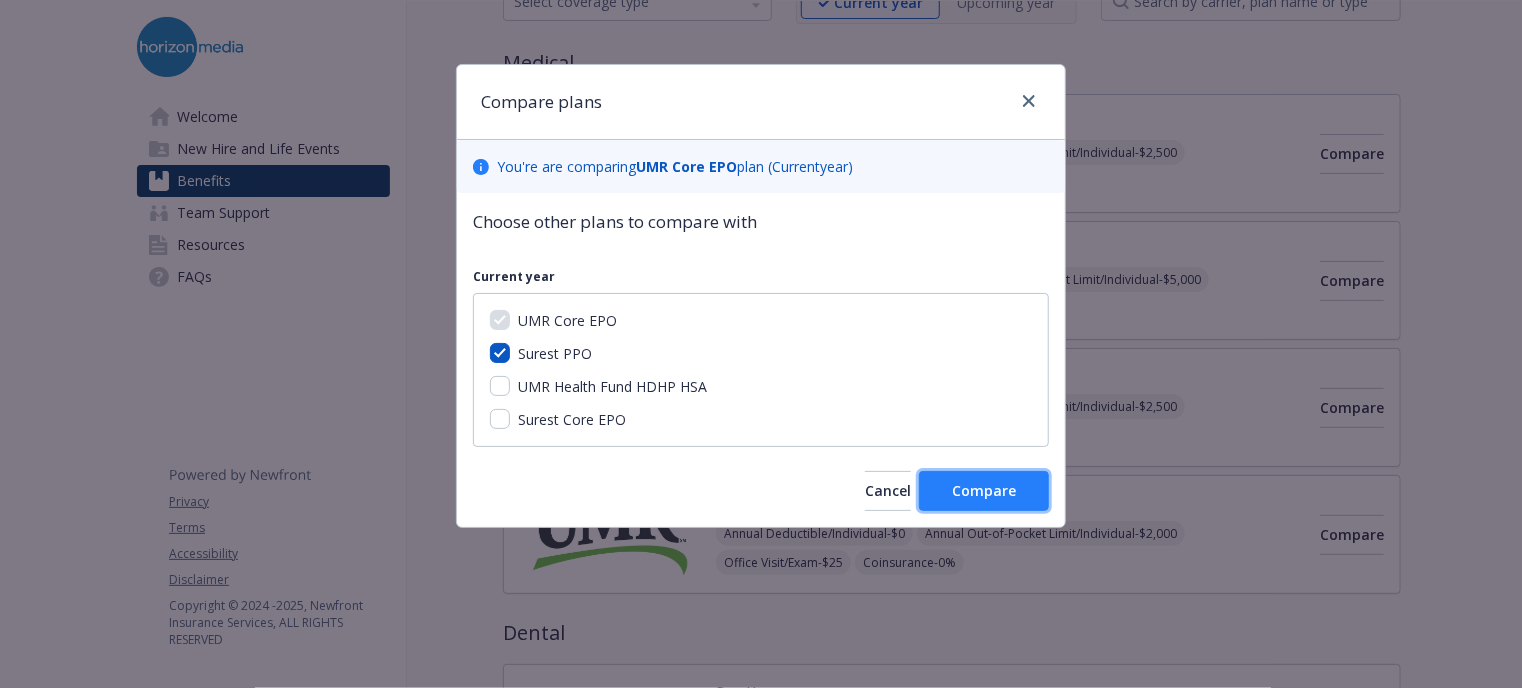 click on "Compare" at bounding box center (984, 491) 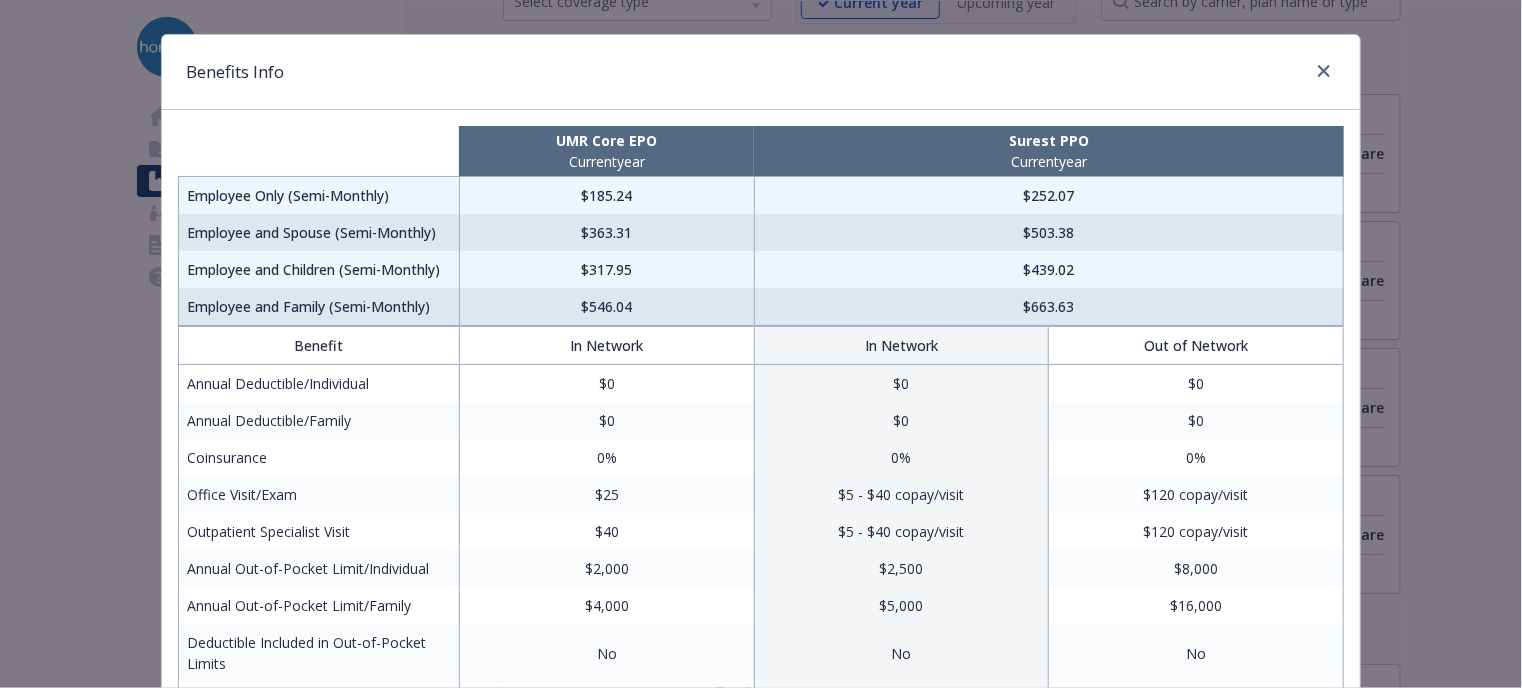 scroll, scrollTop: 0, scrollLeft: 0, axis: both 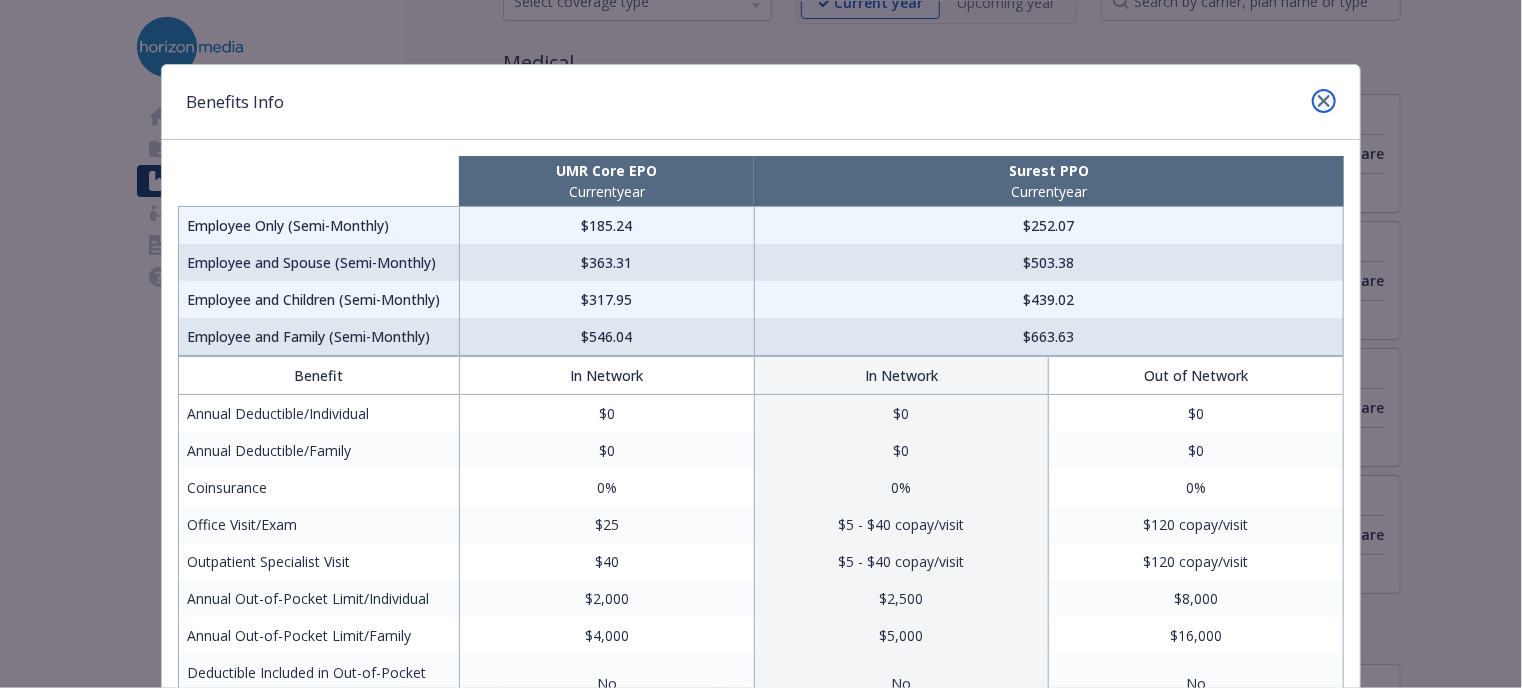 click 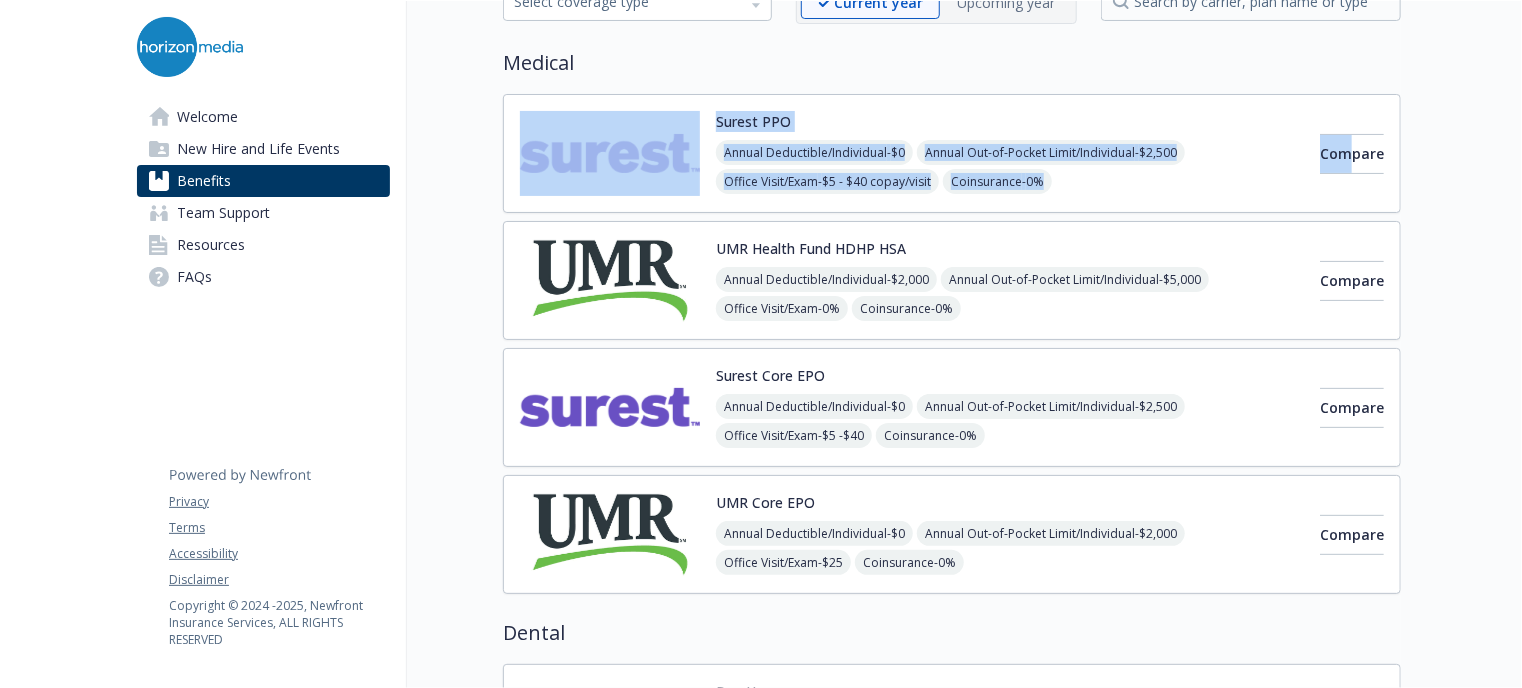 drag, startPoint x: 1316, startPoint y: 101, endPoint x: 1100, endPoint y: 91, distance: 216.23135 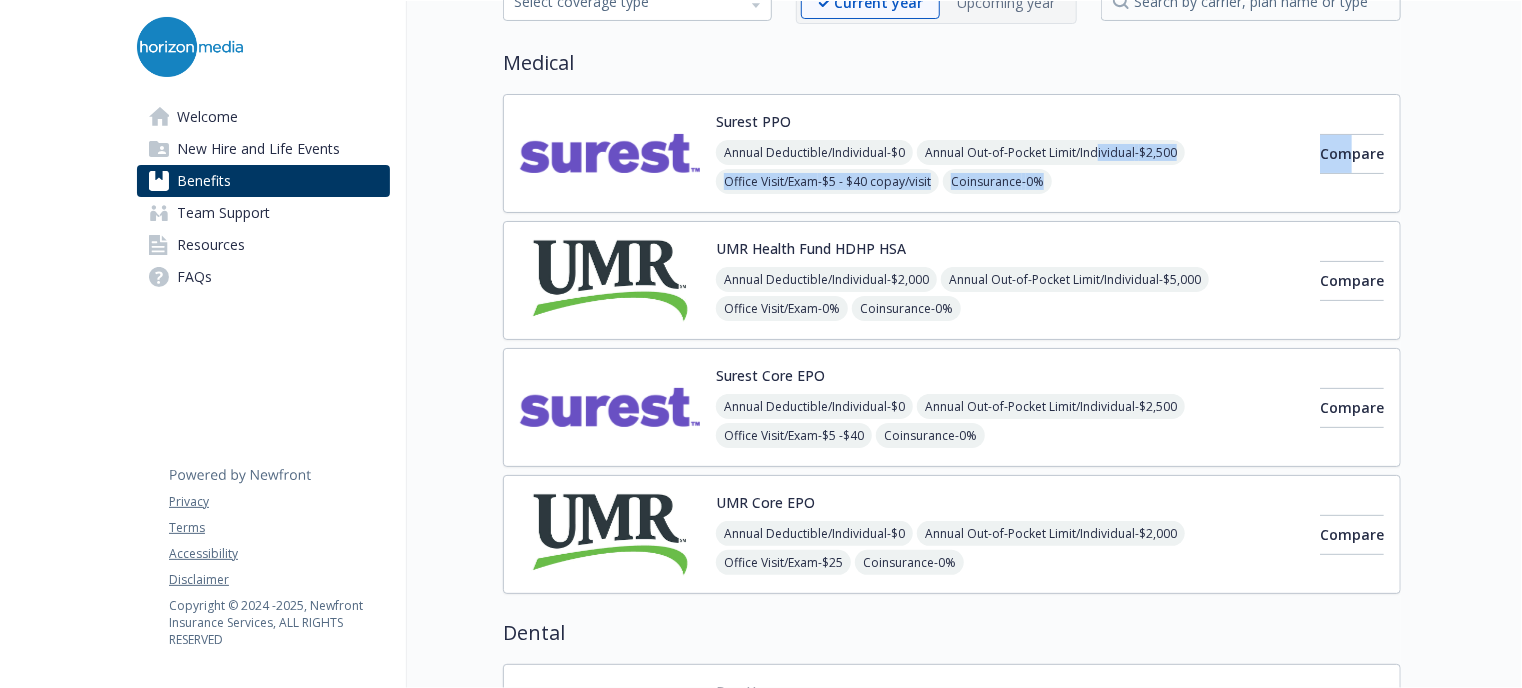 click on "Medical Surest PPO Annual Deductible/Individual  -  $0 Annual Out-of-Pocket Limit/Individual  -  $2,500 Office Visit/Exam  -  $5 - $40 copay/visit Coinsurance  -  0% Prescription Drug/Generic  -  $5 for 1-30 DS Retail; $15 for 31-90 DS Retail Prescription Drug/Brand Formulary  -  $20 for 1-30 DS Retail; $50 for 31-90 DS Retail Prescription Drug/Brand Non-Formulary  -  $40 for 1-30 DS Retail; $100 for 31-90 DS Retail Prescription Drug/Specialty  -  $100 Specialty Generic ,Specialty Preferred Brand $130.00 ,Specialty NonPreferred $150.00 Compare UMR Health Fund HDHP HSA Annual Deductible/Individual  -  $2,000 Annual Out-of-Pocket Limit/Individual  -  $5,000 Office Visit/Exam  -  0% Coinsurance  -  0% Prescription Drug/Generic  -  $15 retail 1-30 days; $30 retail 31-90 days Prescription Drug/Brand Formulary  -  $30 retail 1-30 days; $60 retail 31-90 days Prescription Drug/Brand Non-Formulary  -  $60 retail 1-30 days; $120 retail 31-90 days Prescription Drug/Specialty  -  Compare Surest Core EPO  -  $0  -  $2,500" at bounding box center (952, 321) 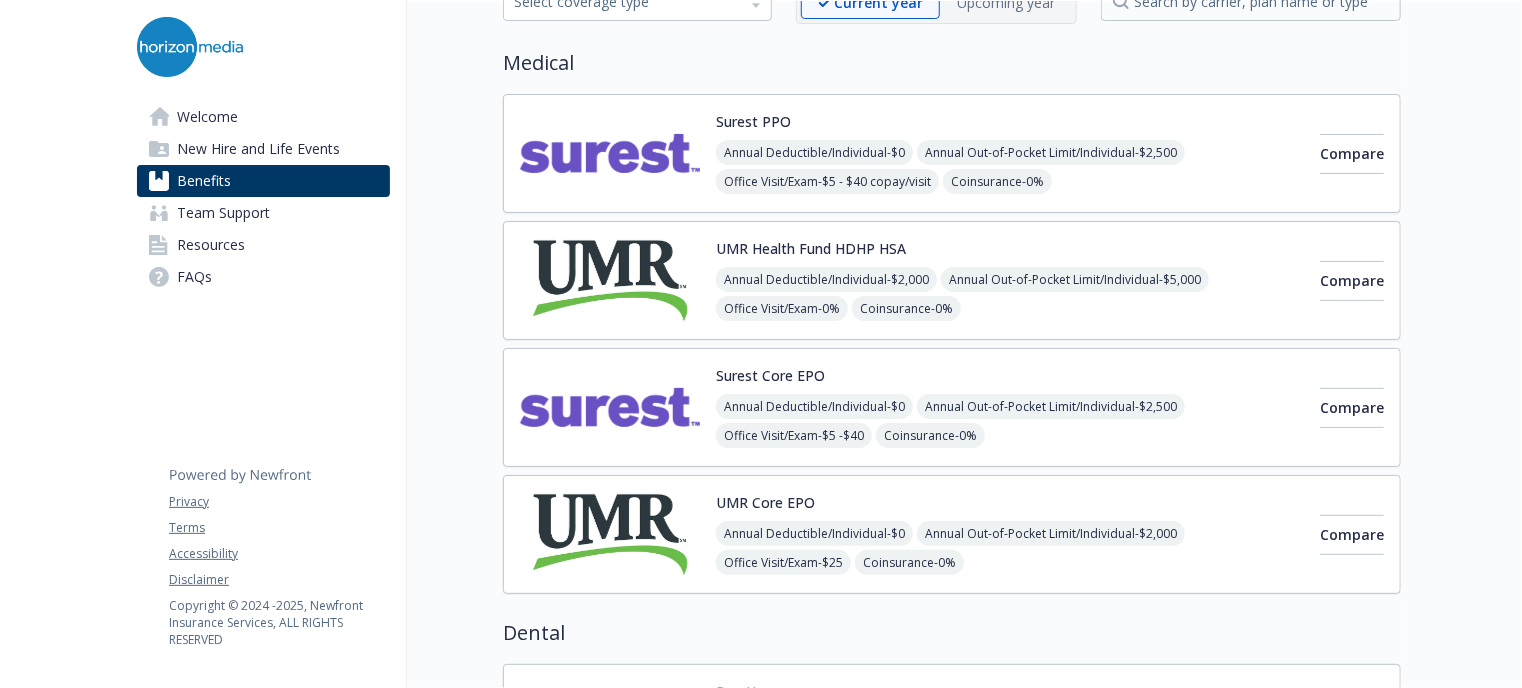 scroll, scrollTop: 0, scrollLeft: 0, axis: both 